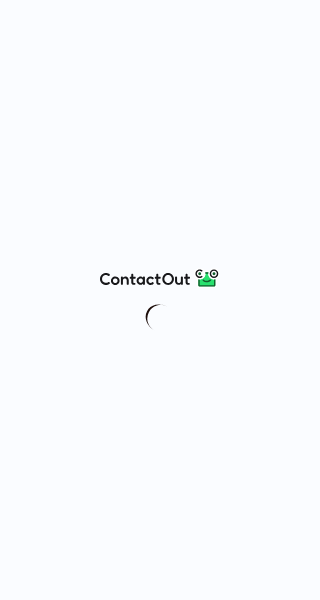 scroll, scrollTop: 0, scrollLeft: 0, axis: both 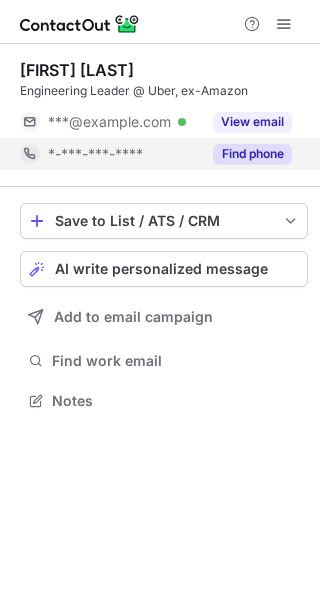 click on "View email" at bounding box center (252, 122) 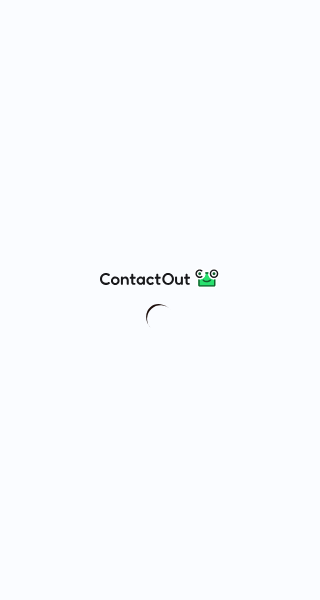 scroll, scrollTop: 0, scrollLeft: 0, axis: both 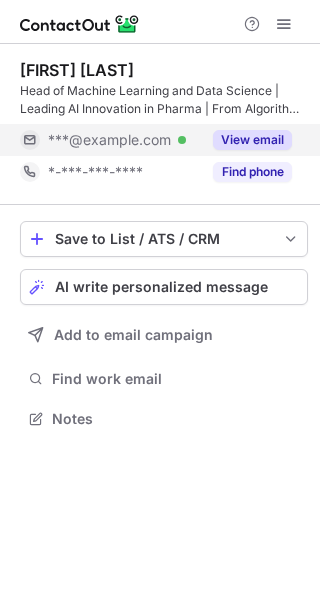 click on "View email" at bounding box center (252, 140) 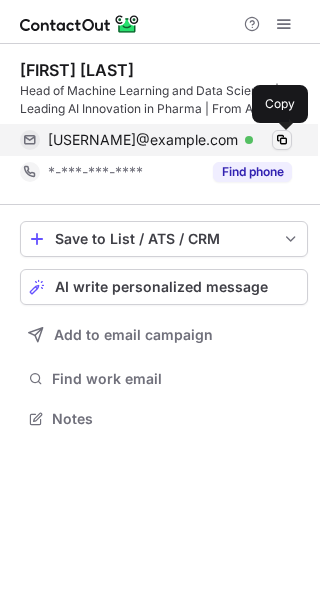 click at bounding box center (282, 140) 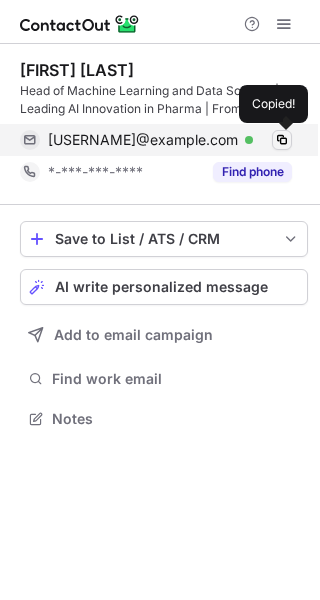 click at bounding box center [282, 140] 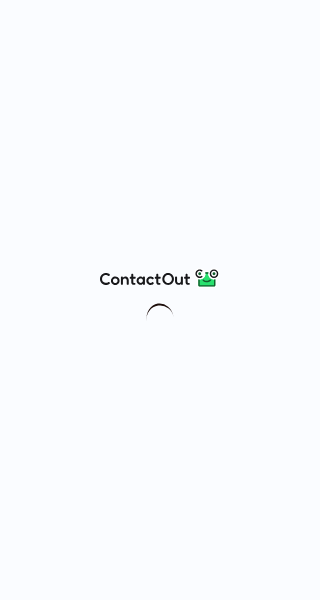 scroll, scrollTop: 0, scrollLeft: 0, axis: both 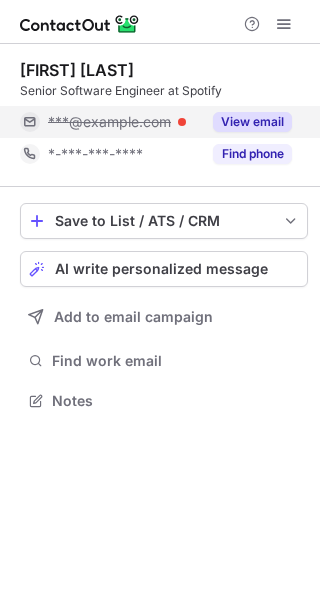 click on "View email" at bounding box center (252, 122) 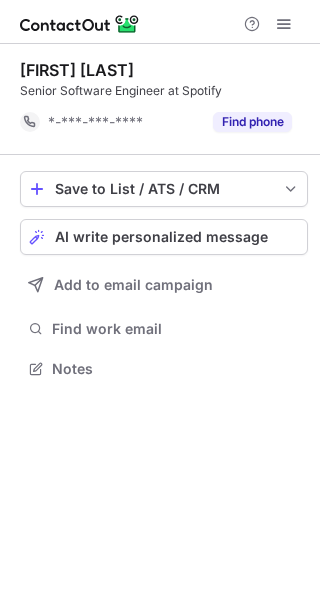 scroll, scrollTop: 355, scrollLeft: 320, axis: both 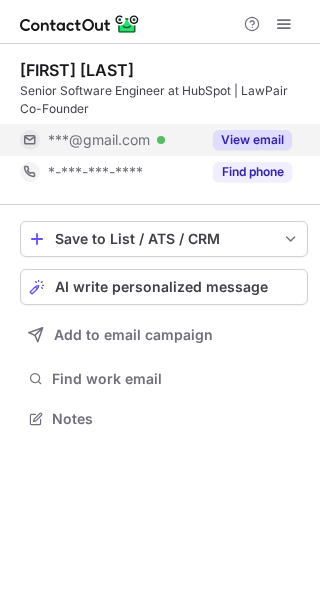 click on "View email" at bounding box center [246, 140] 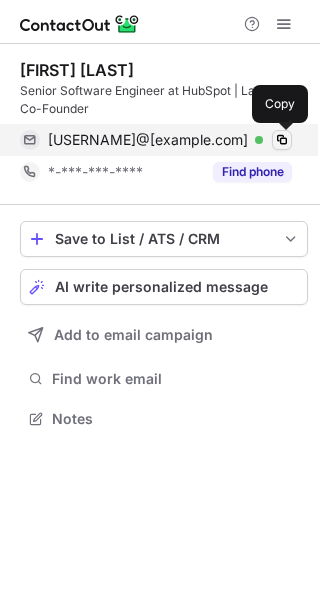 click at bounding box center [282, 140] 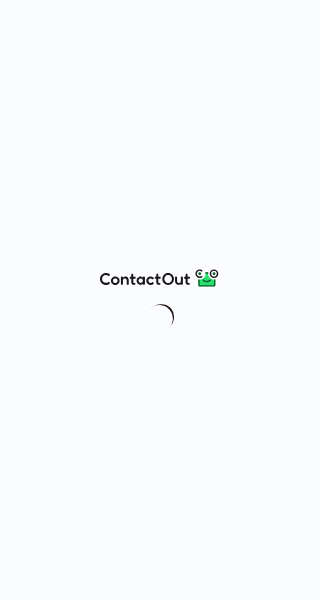 scroll, scrollTop: 0, scrollLeft: 0, axis: both 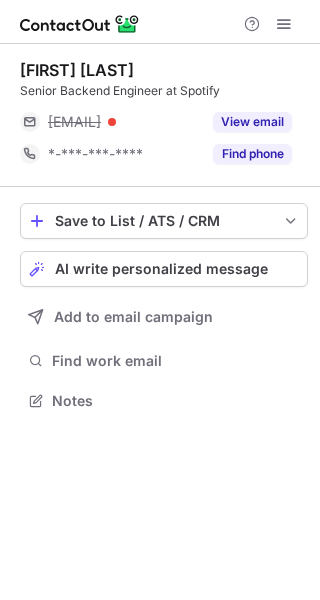 click on "View email" at bounding box center (252, 122) 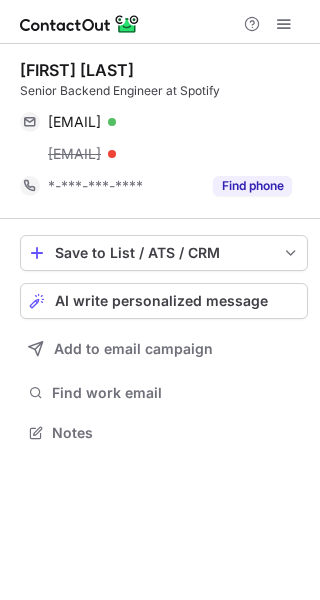 scroll, scrollTop: 10, scrollLeft: 10, axis: both 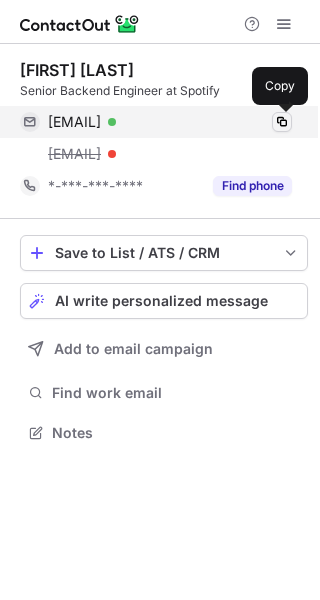 click at bounding box center (282, 122) 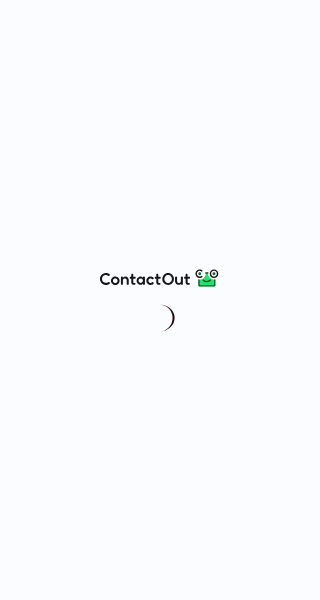 scroll, scrollTop: 0, scrollLeft: 0, axis: both 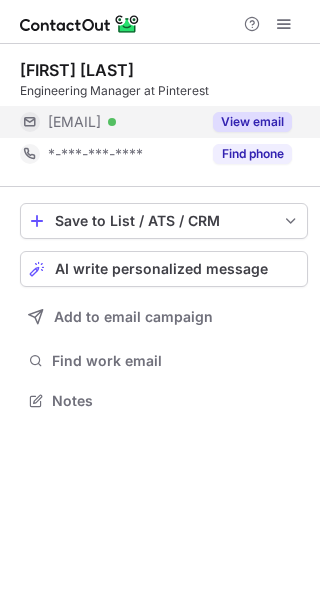 click on "View email" at bounding box center (252, 122) 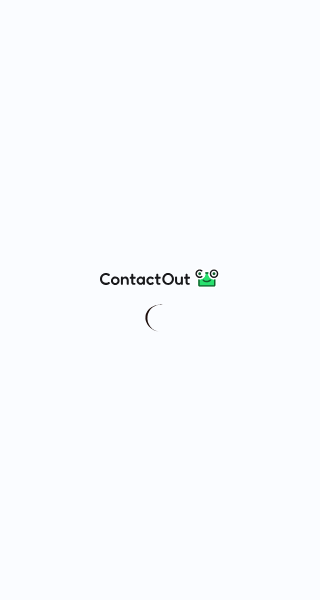 scroll, scrollTop: 0, scrollLeft: 0, axis: both 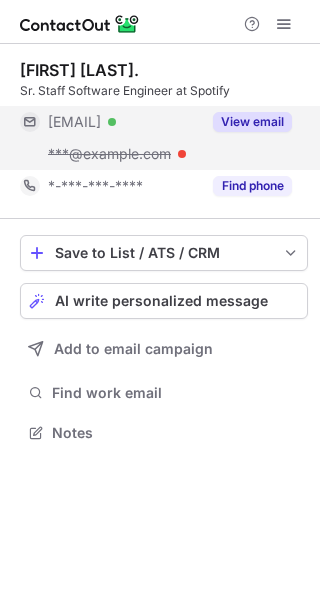 click on "View email" at bounding box center (252, 122) 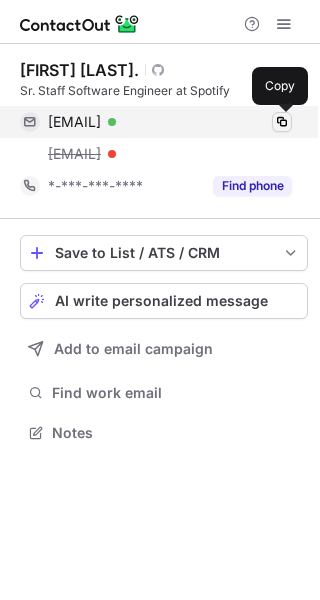 click at bounding box center [282, 122] 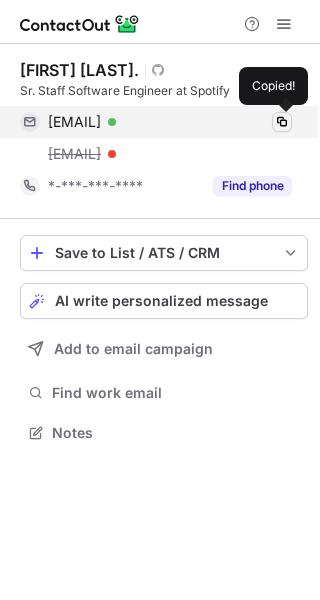 click at bounding box center [282, 122] 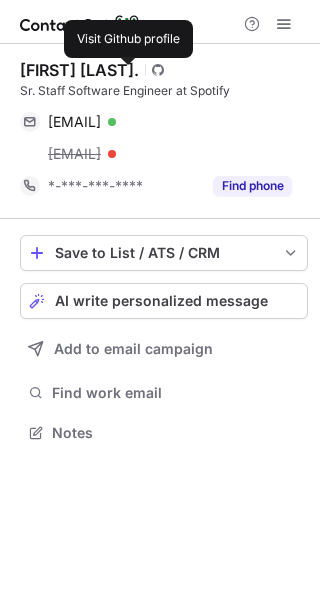 click at bounding box center (158, 70) 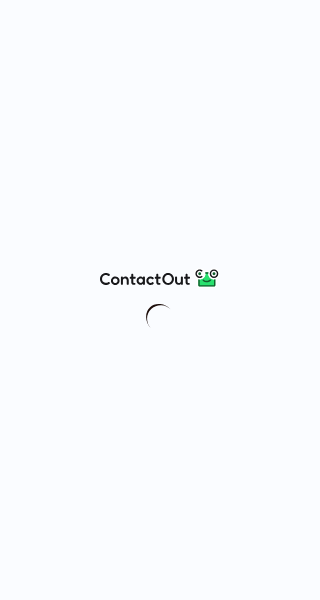 scroll, scrollTop: 0, scrollLeft: 0, axis: both 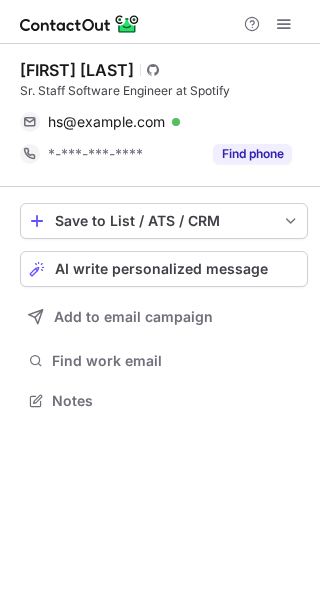 click at bounding box center (153, 70) 